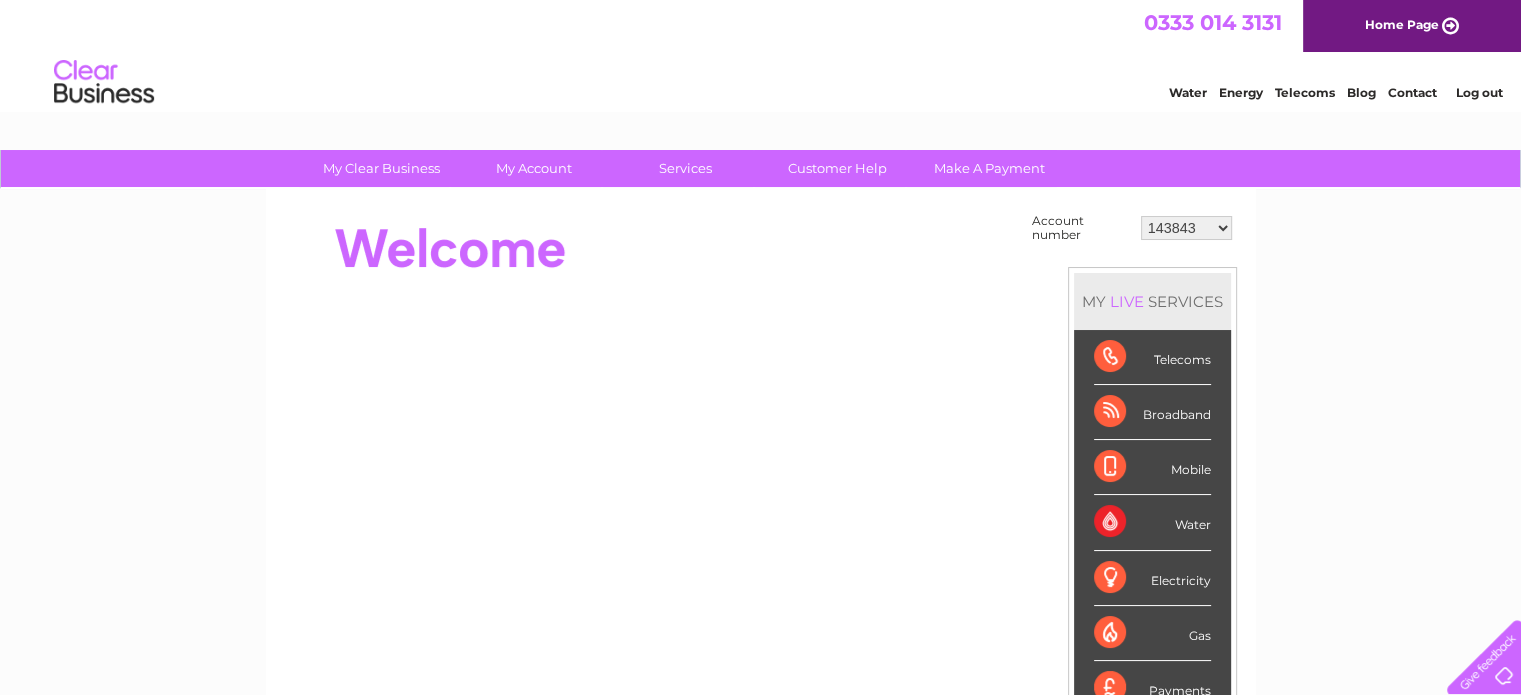 scroll, scrollTop: 0, scrollLeft: 0, axis: both 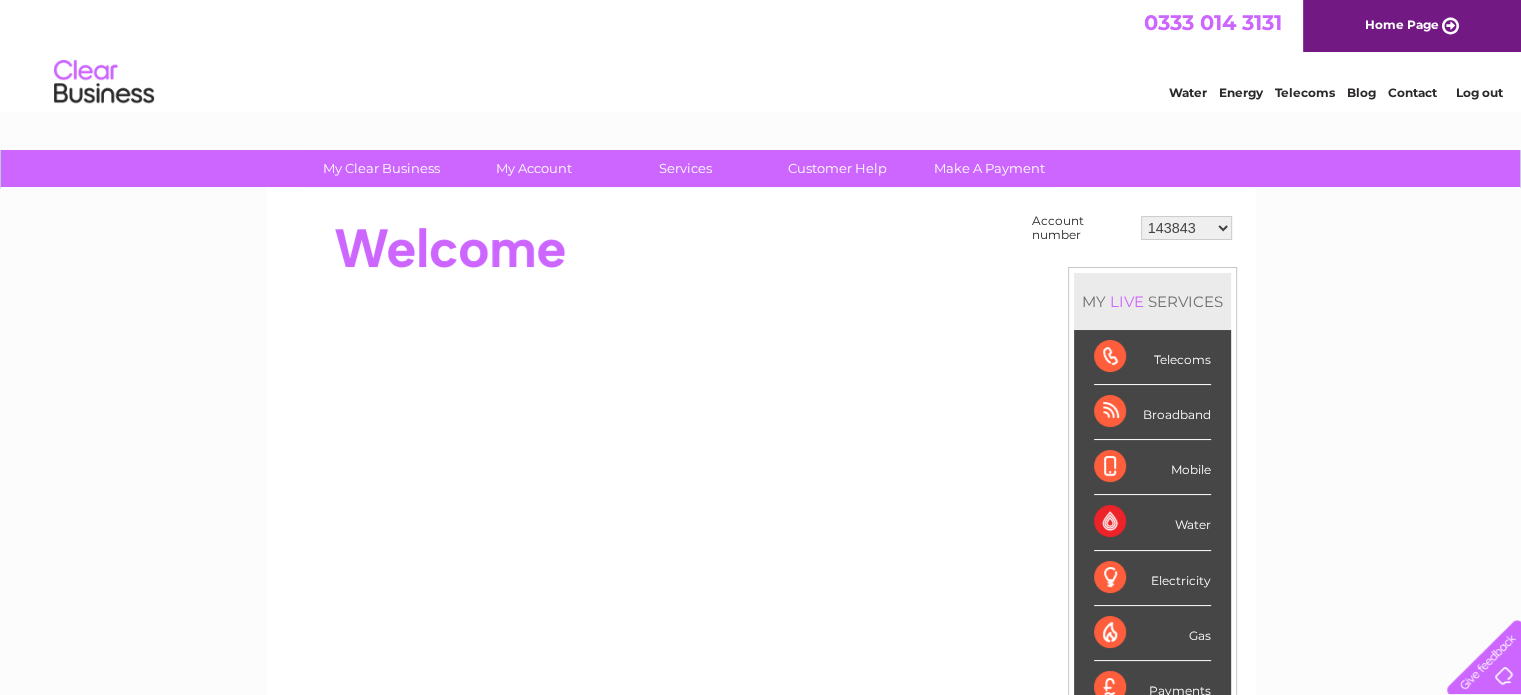 click on "Home Page" at bounding box center (1412, 26) 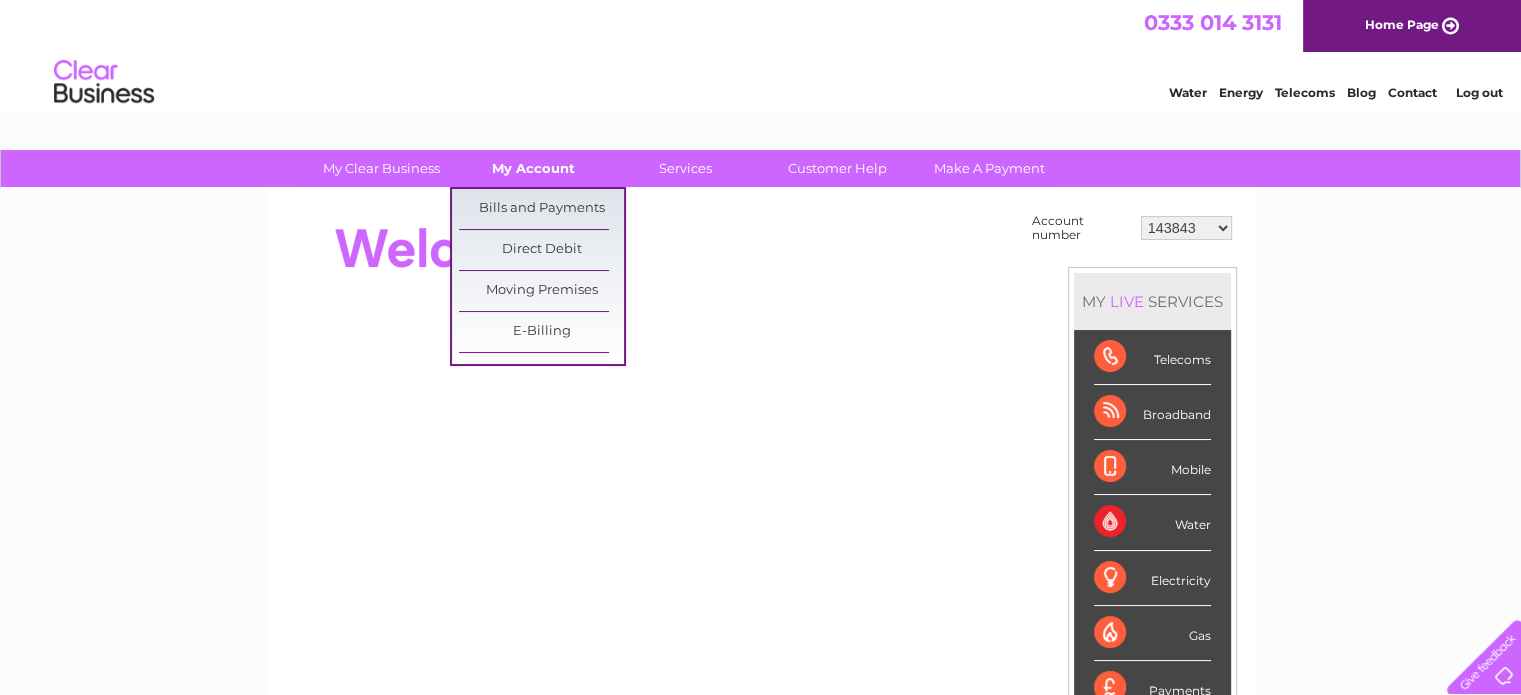 scroll, scrollTop: 0, scrollLeft: 0, axis: both 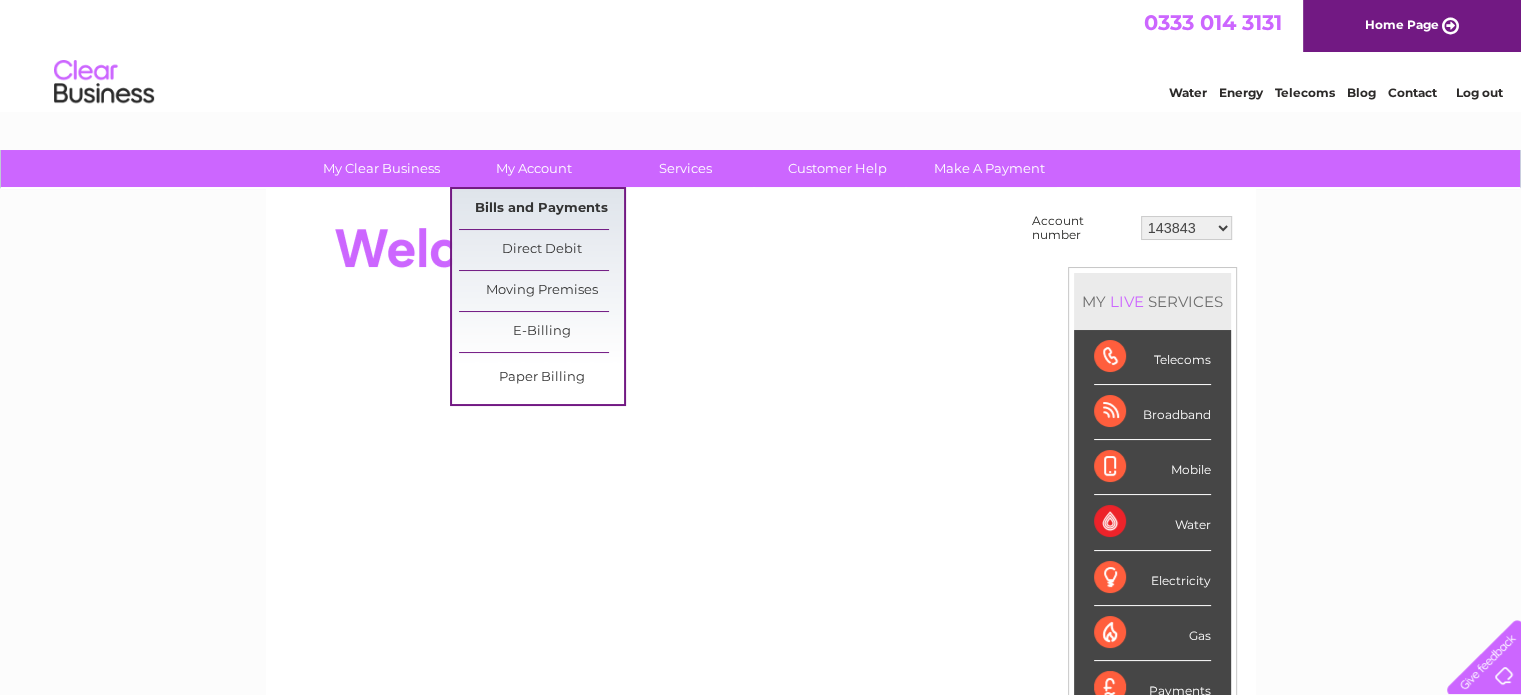 click on "Bills and Payments" at bounding box center (541, 209) 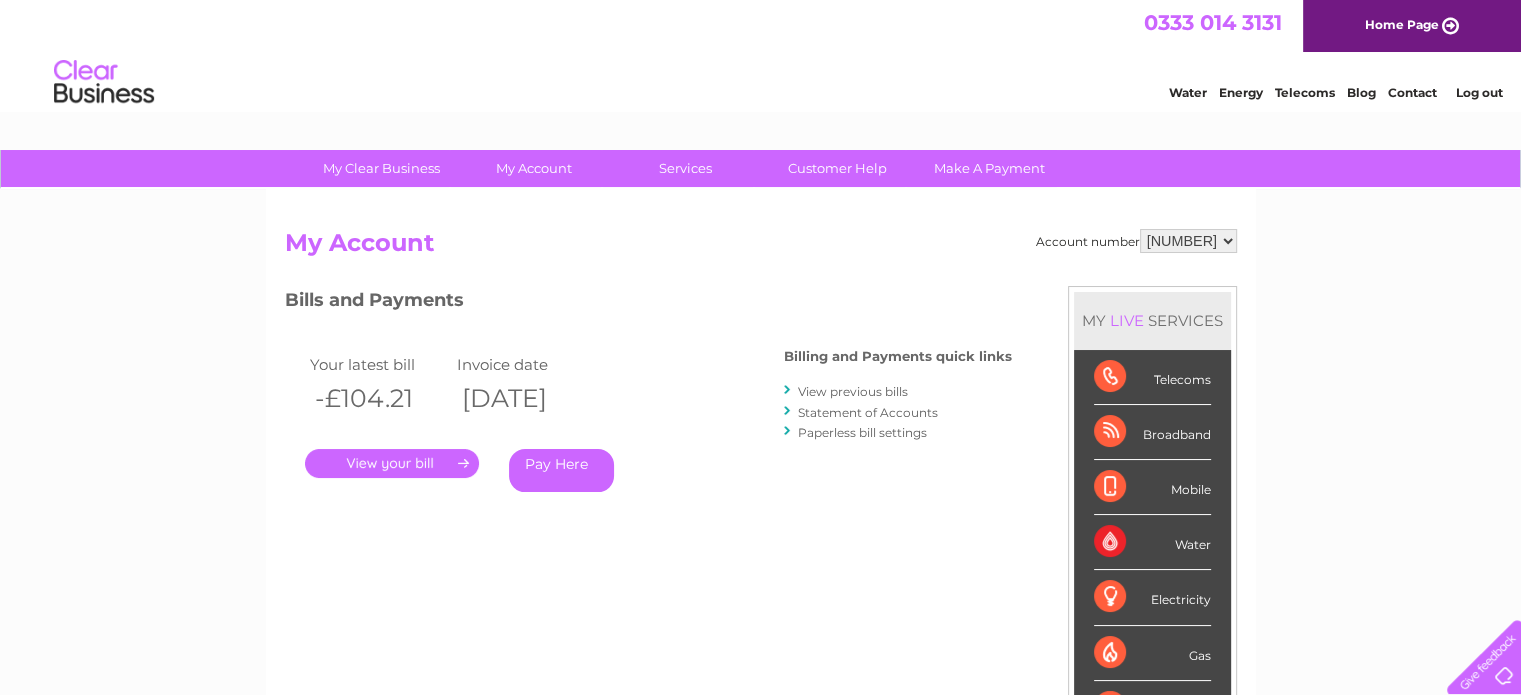 scroll, scrollTop: 0, scrollLeft: 0, axis: both 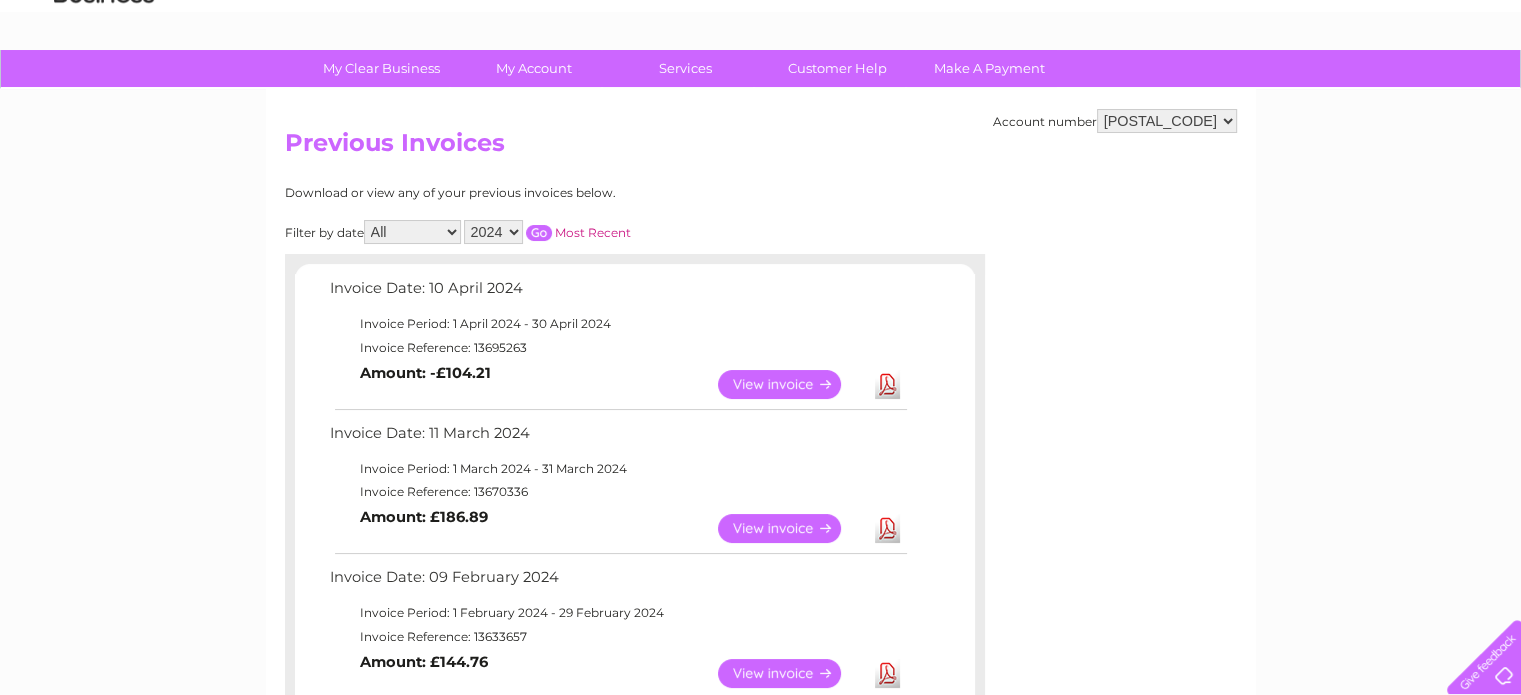 click on "2024
2023
2022
2021" at bounding box center [493, 232] 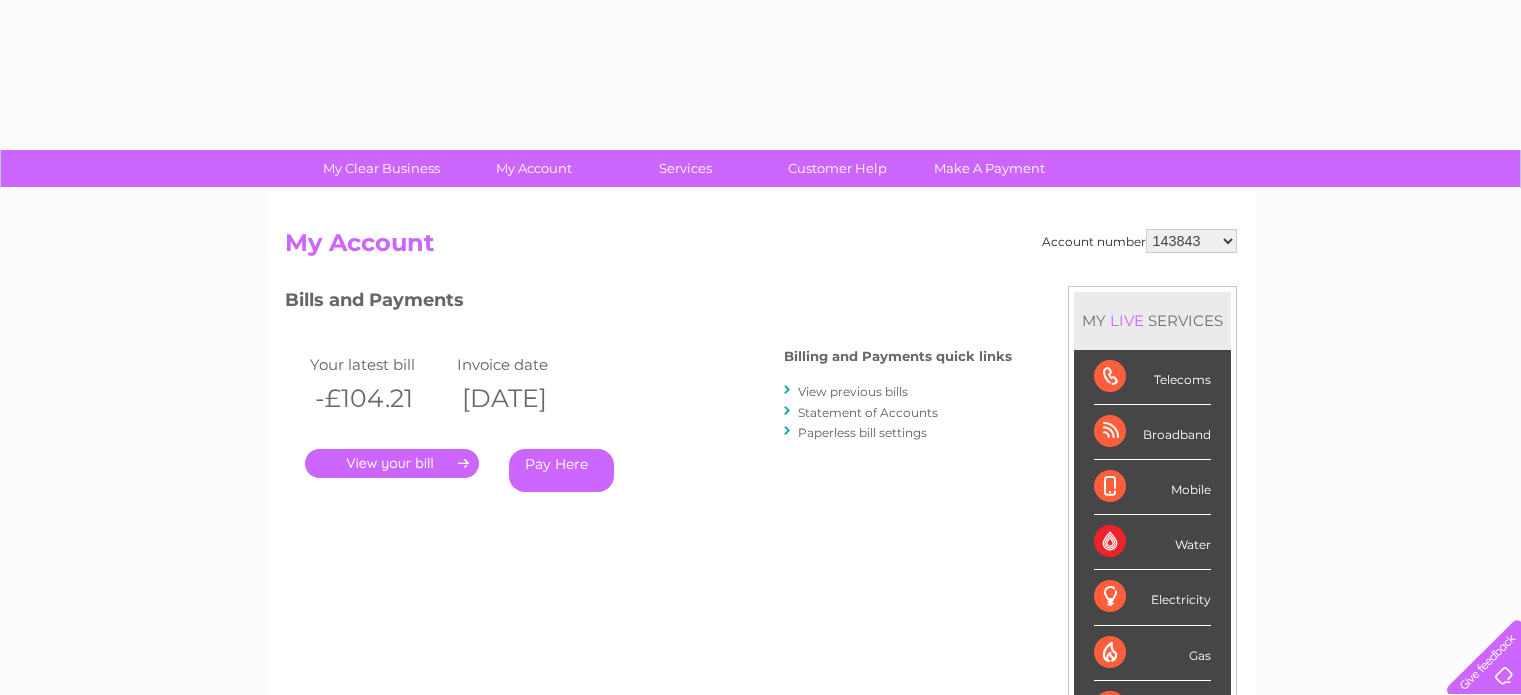 scroll, scrollTop: 0, scrollLeft: 0, axis: both 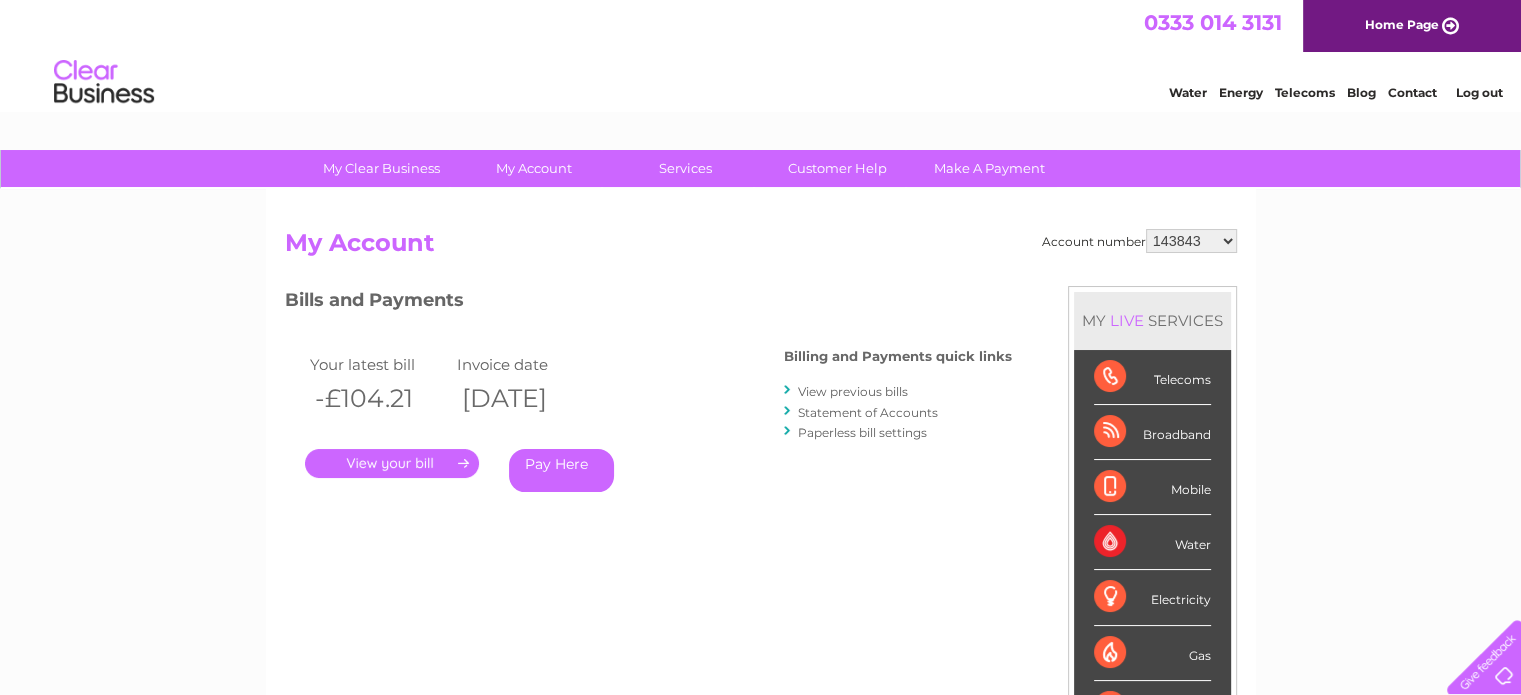 click on "View previous bills" at bounding box center (853, 391) 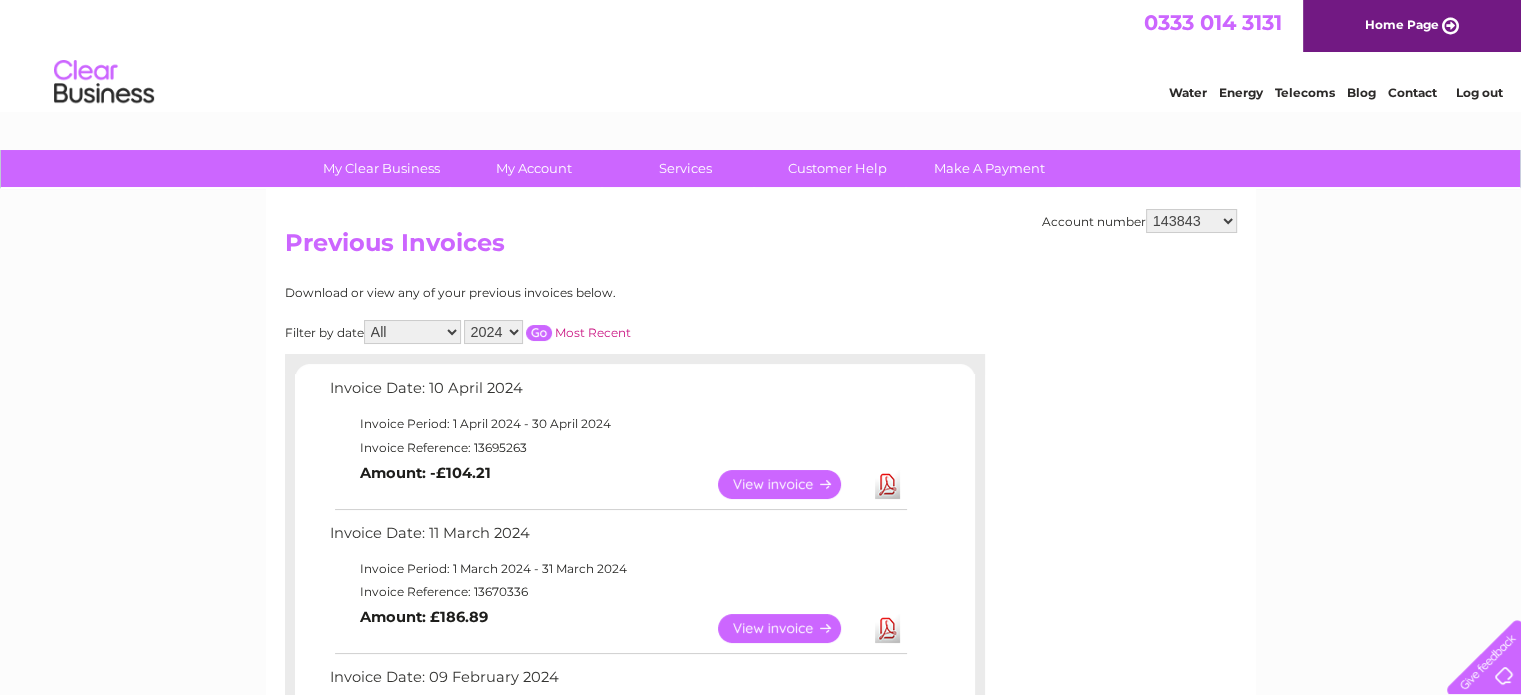 scroll, scrollTop: 0, scrollLeft: 0, axis: both 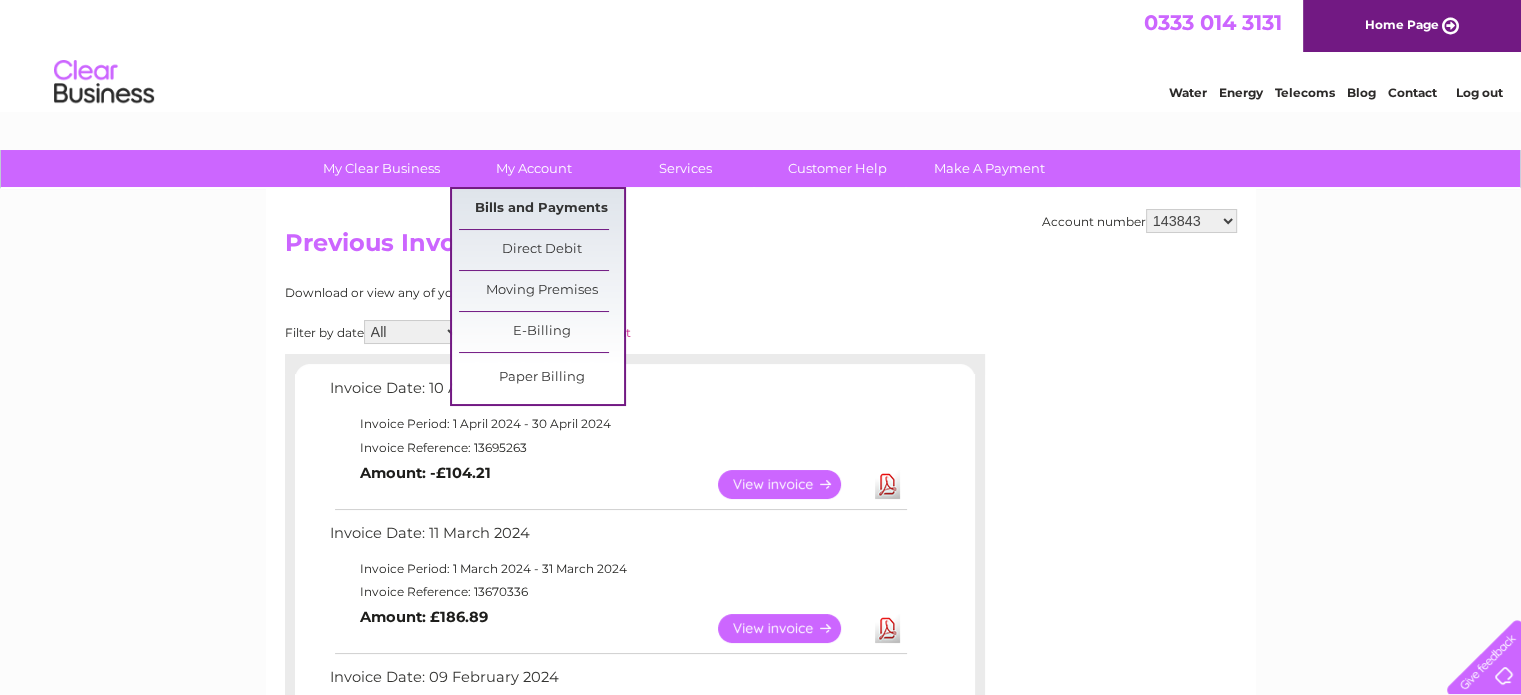 click on "Bills and Payments" at bounding box center [541, 209] 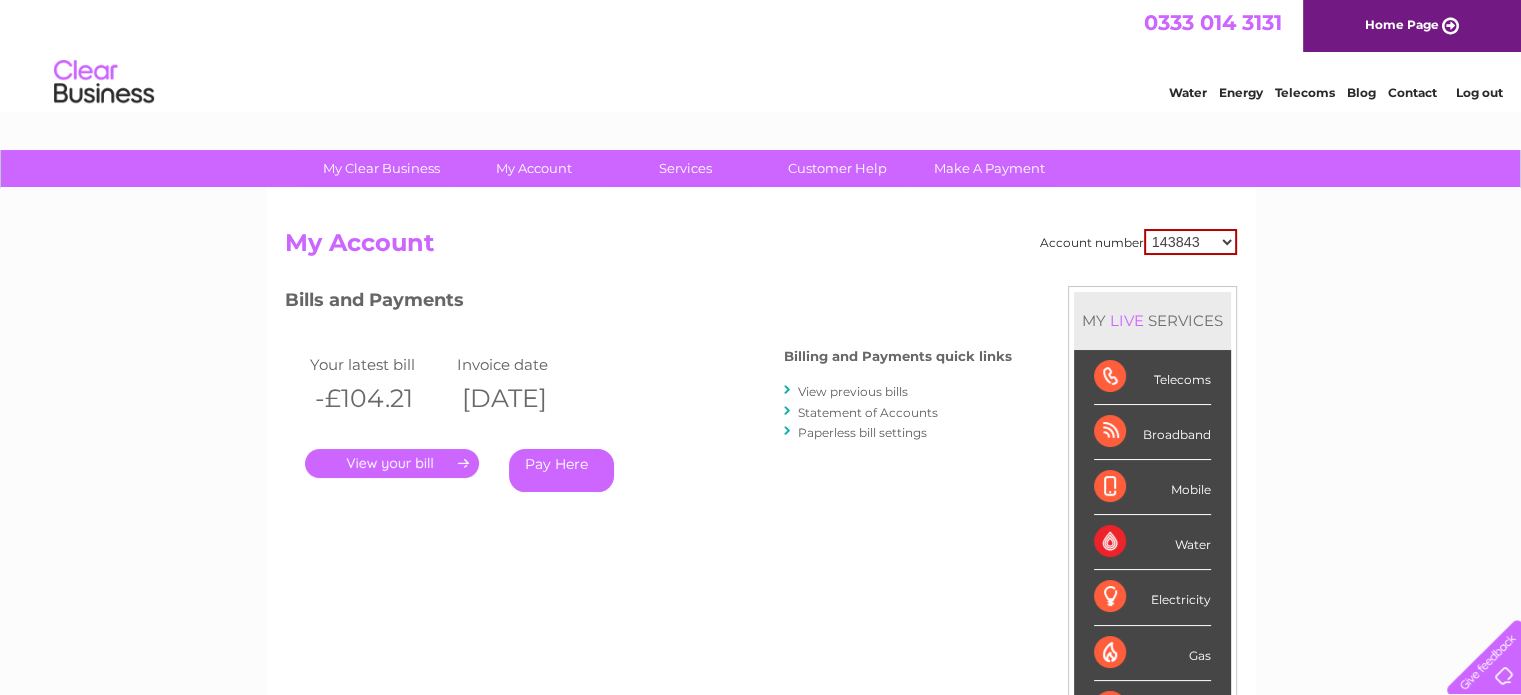 scroll, scrollTop: 0, scrollLeft: 0, axis: both 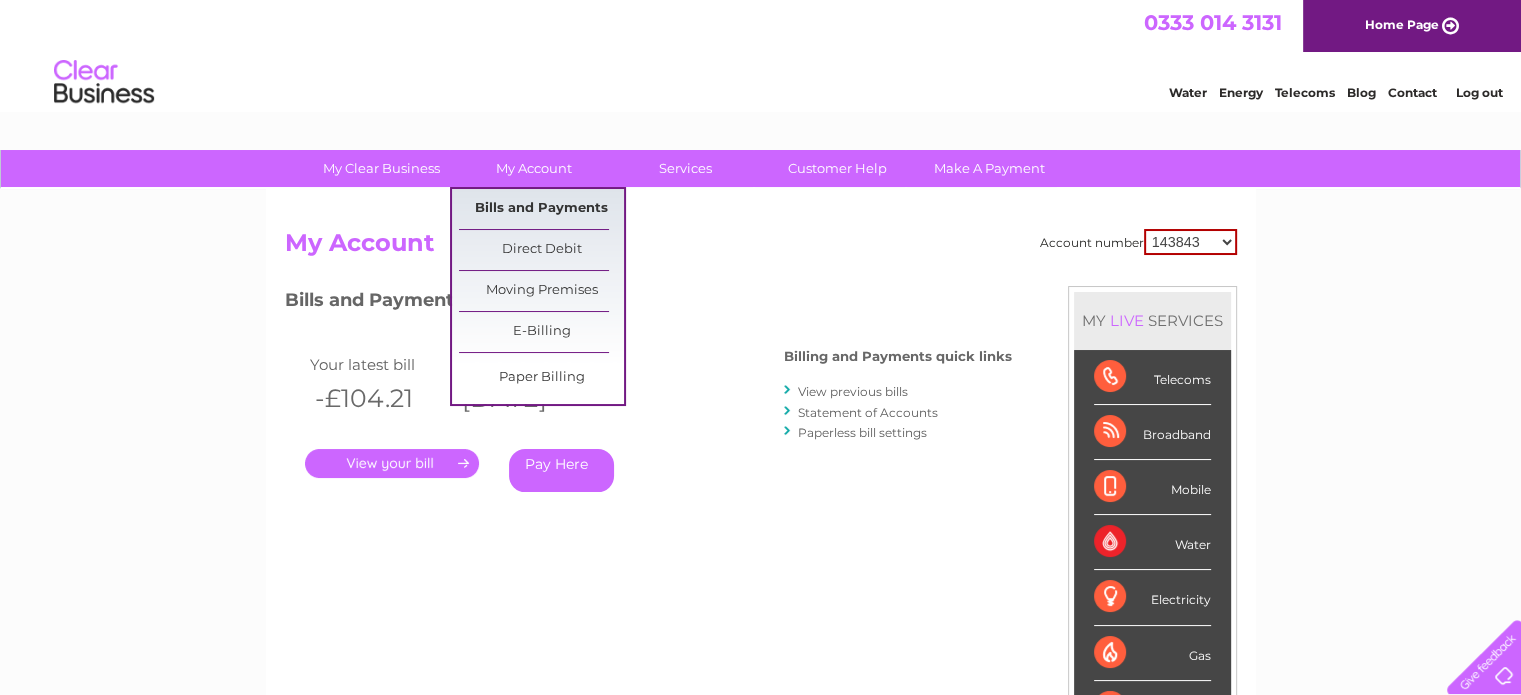 click on "Bills and Payments" at bounding box center (541, 209) 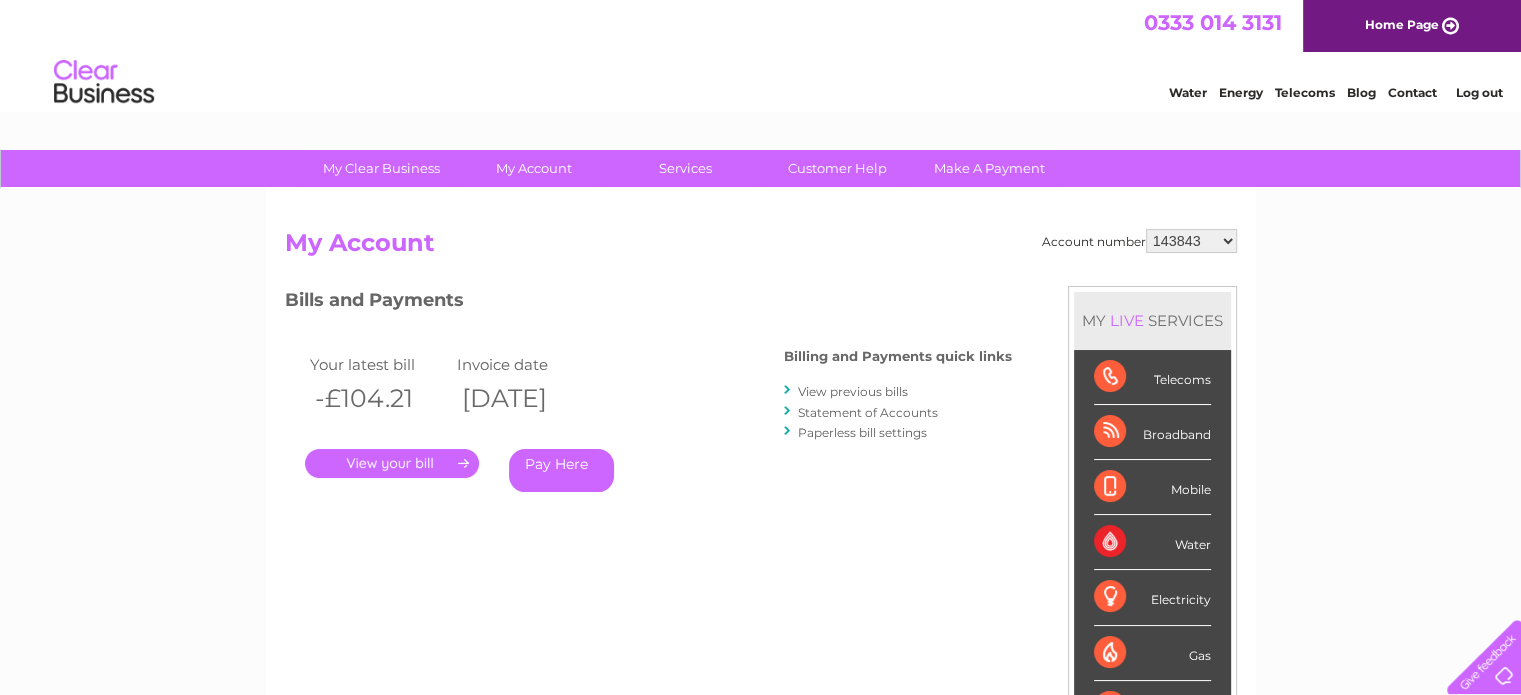 scroll, scrollTop: 0, scrollLeft: 0, axis: both 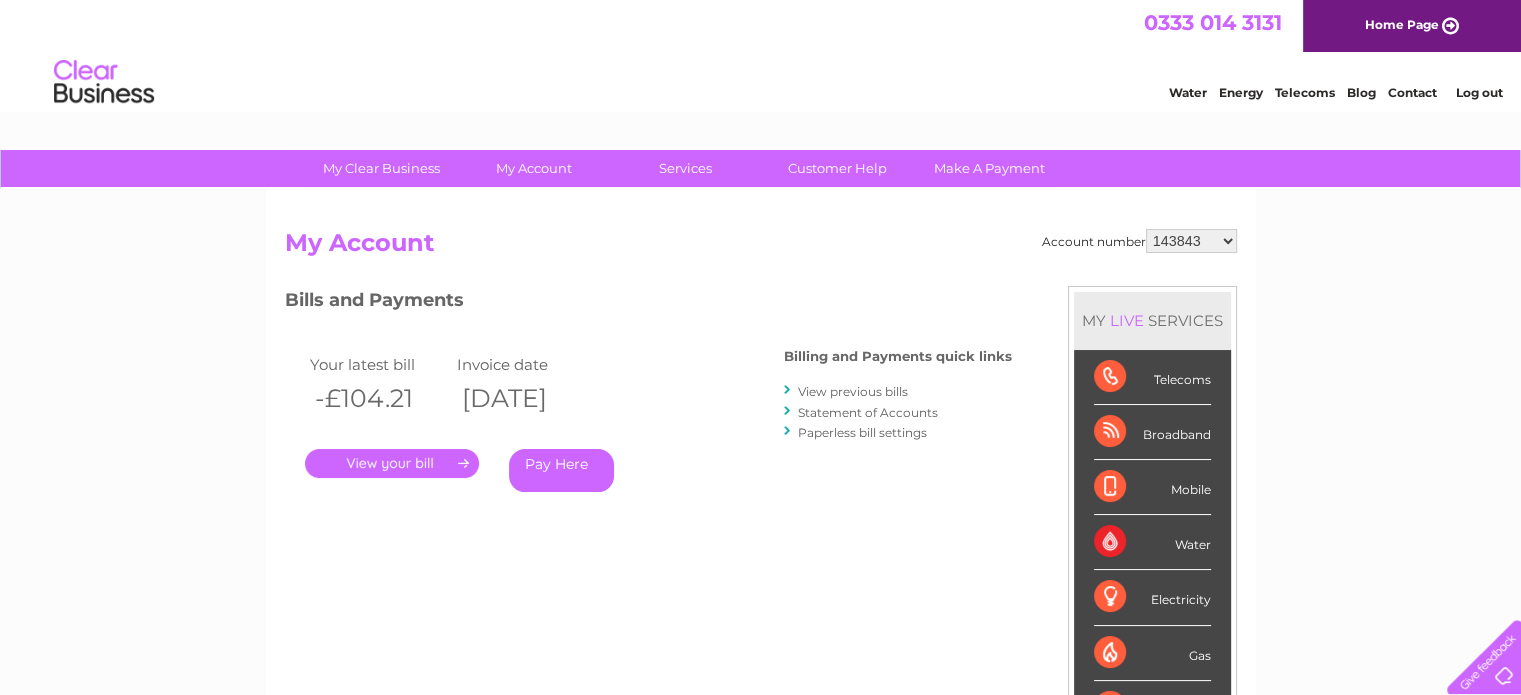 click on "." at bounding box center [392, 463] 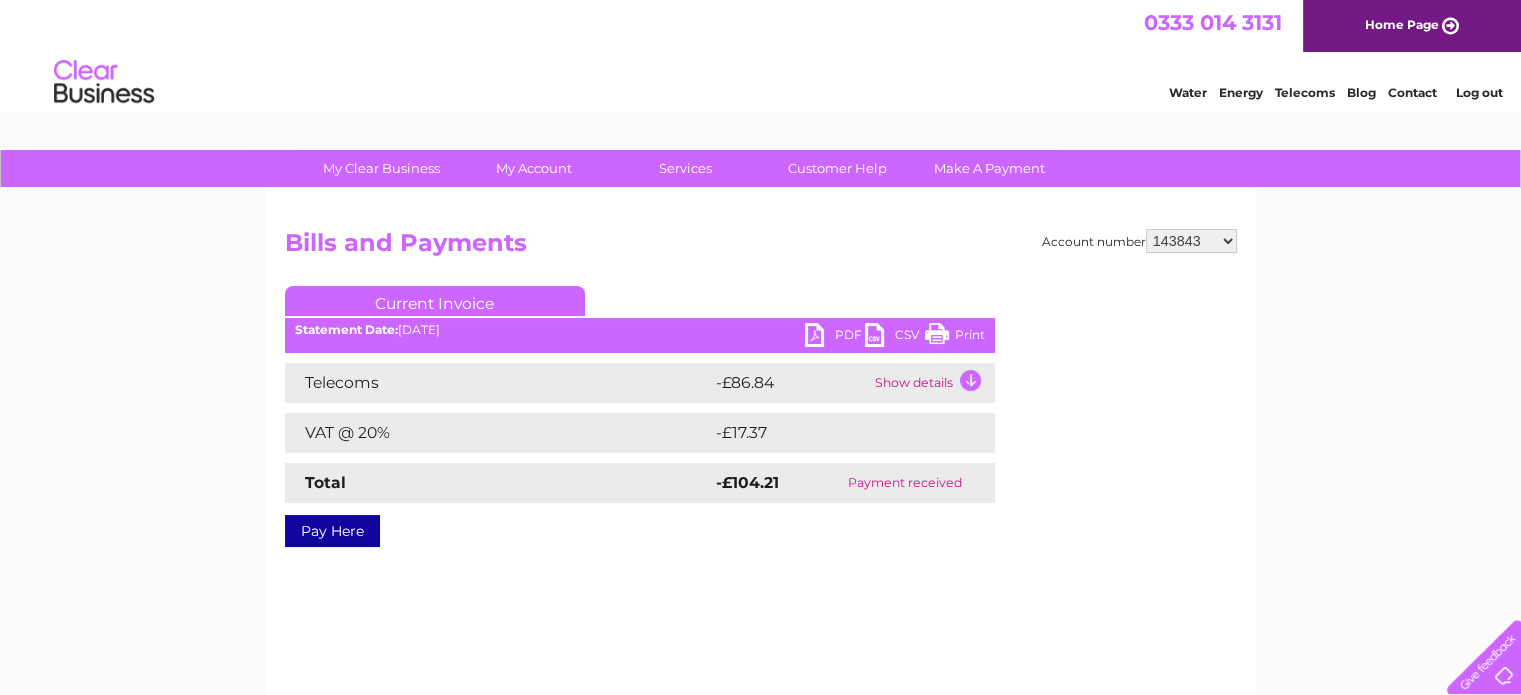scroll, scrollTop: 0, scrollLeft: 0, axis: both 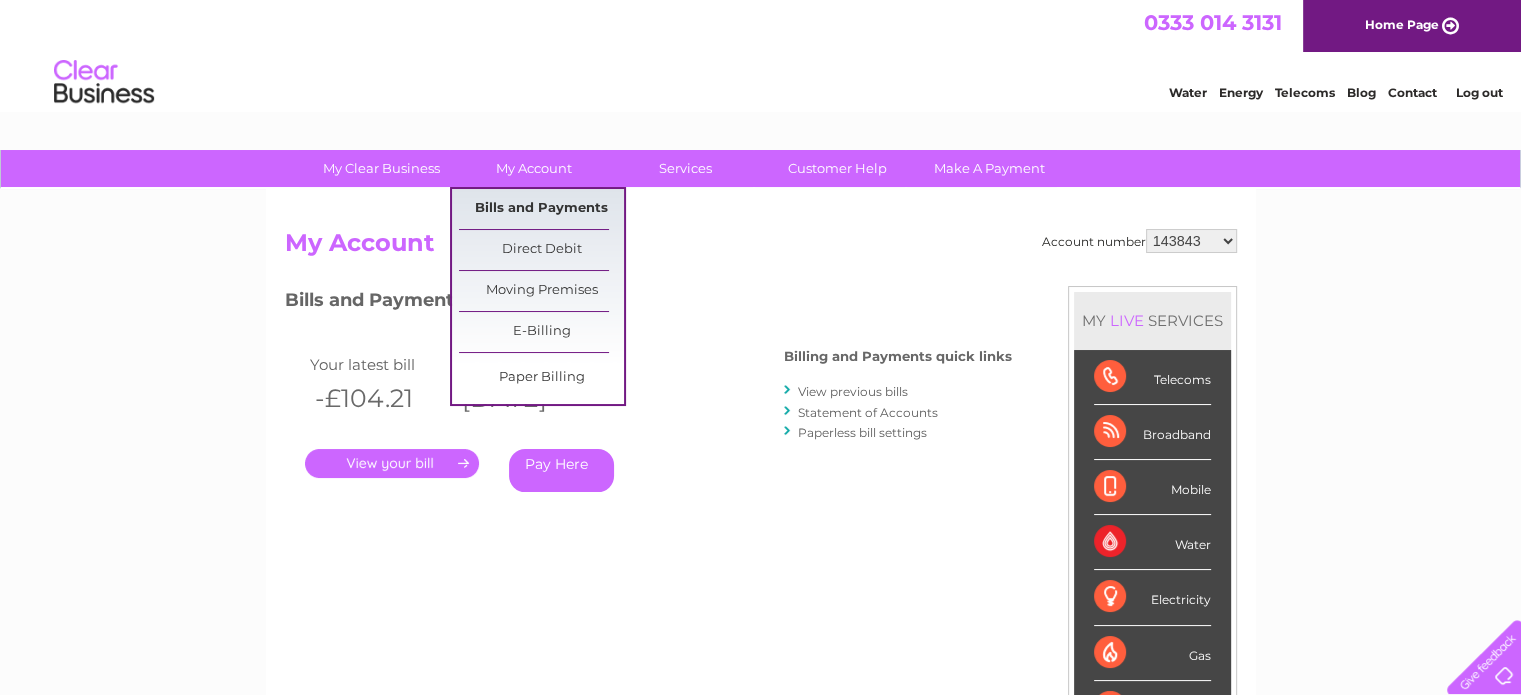 click on "Bills and Payments" at bounding box center [541, 209] 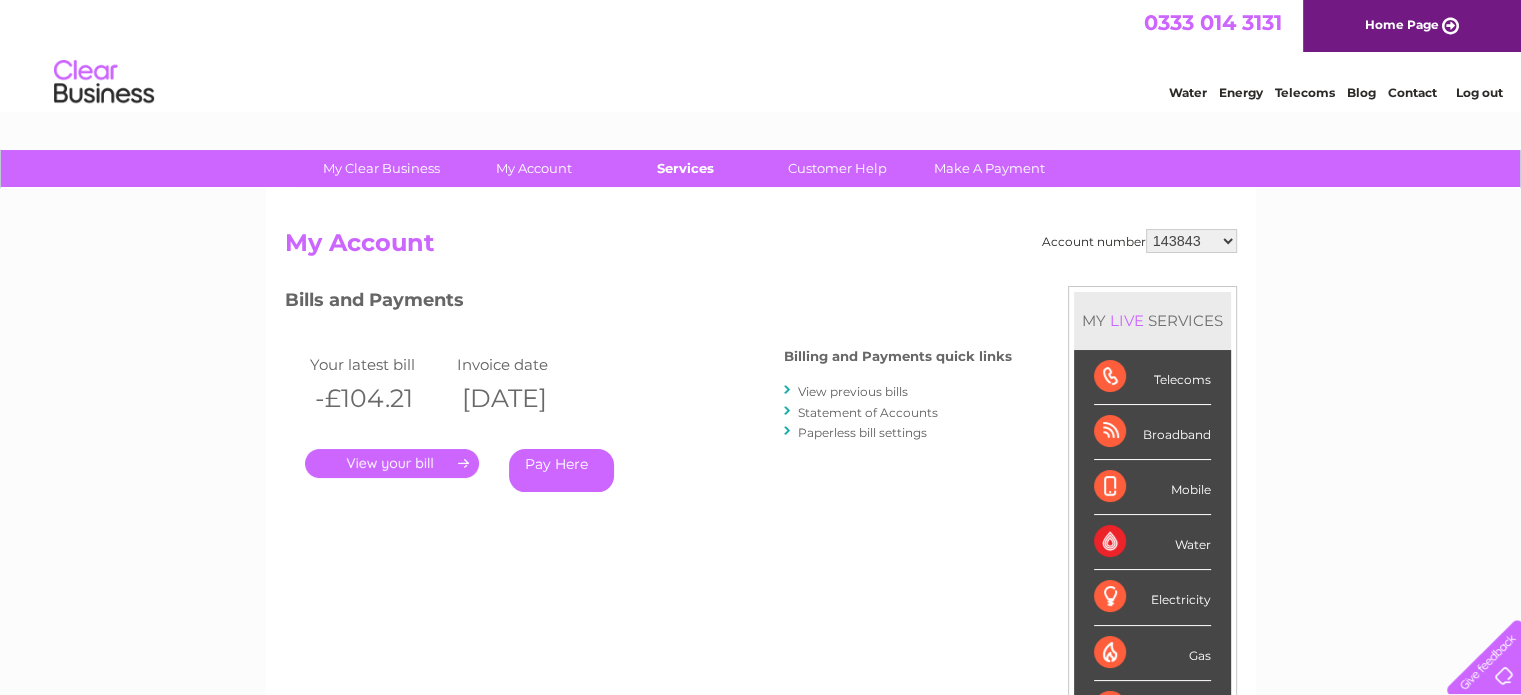 scroll, scrollTop: 0, scrollLeft: 0, axis: both 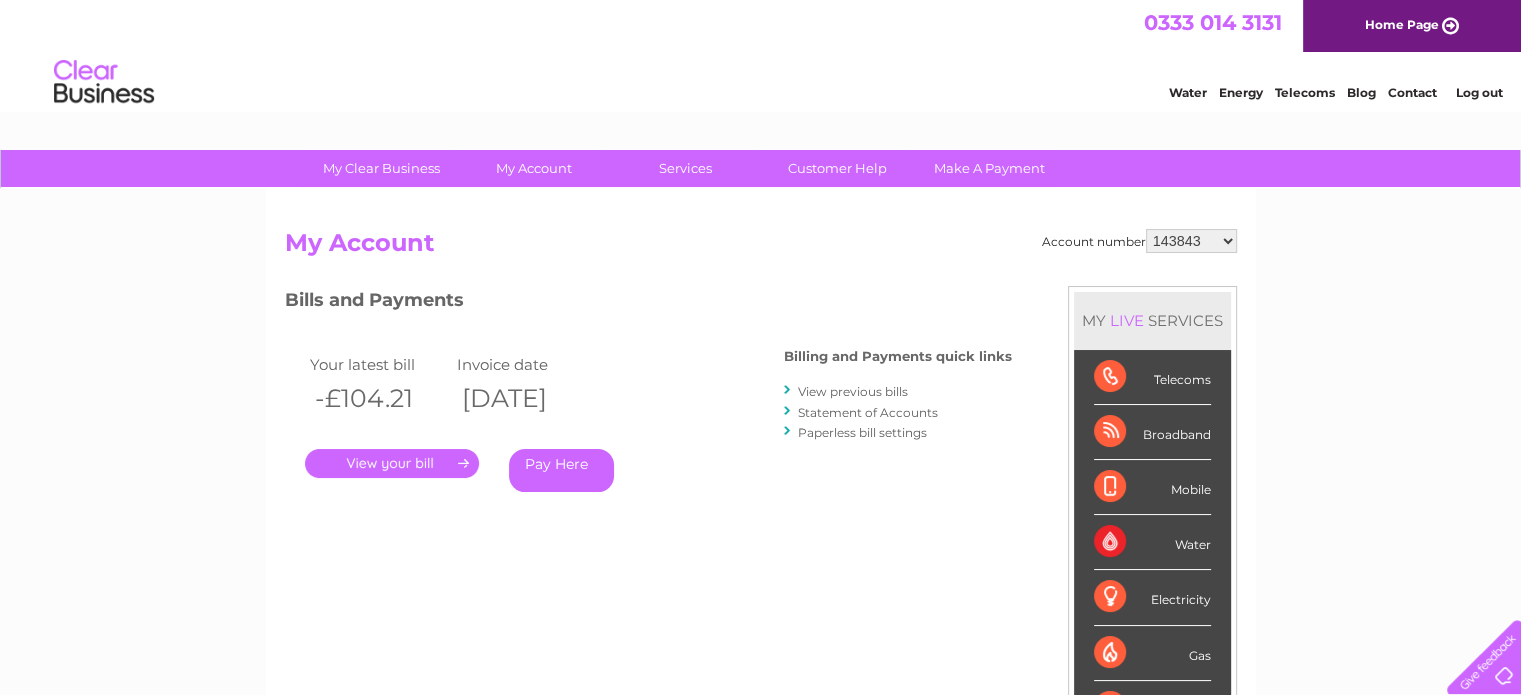 click on "View previous bills" at bounding box center (853, 391) 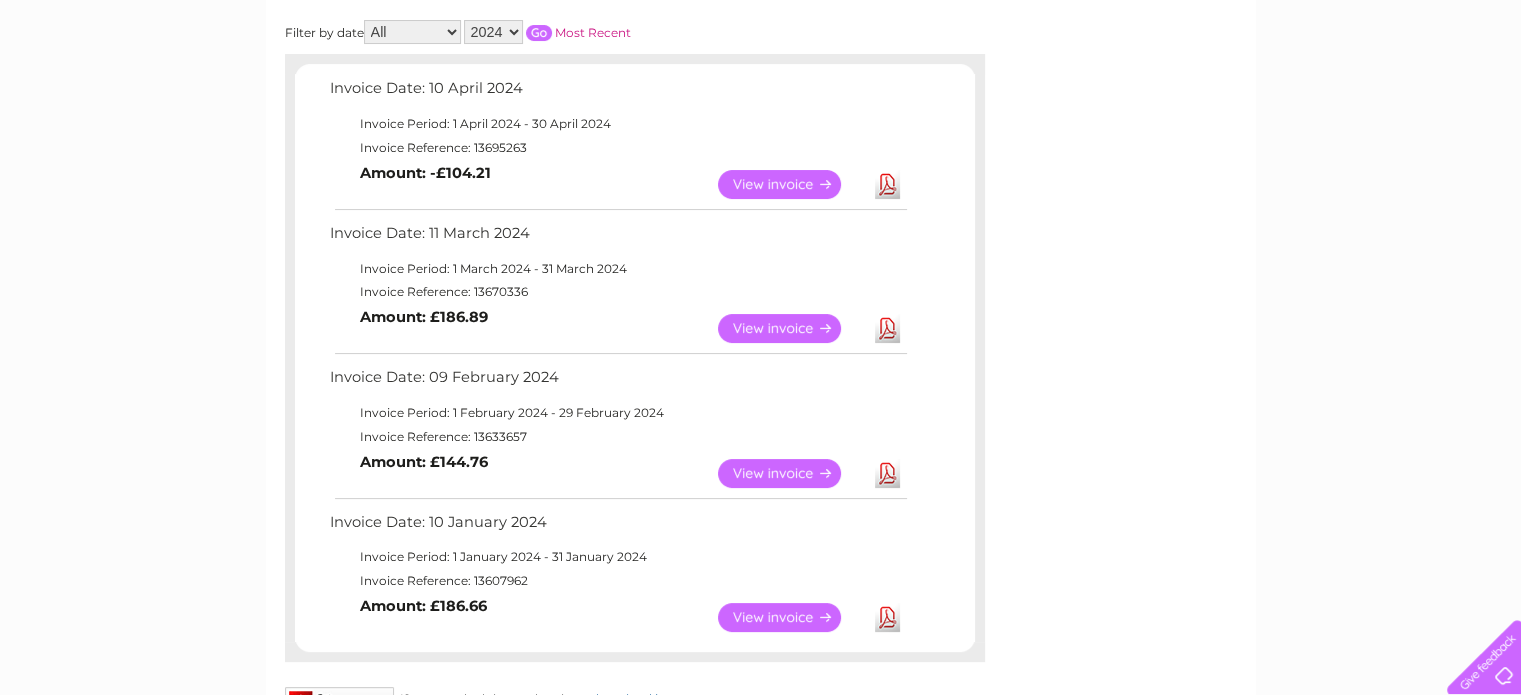 scroll, scrollTop: 0, scrollLeft: 0, axis: both 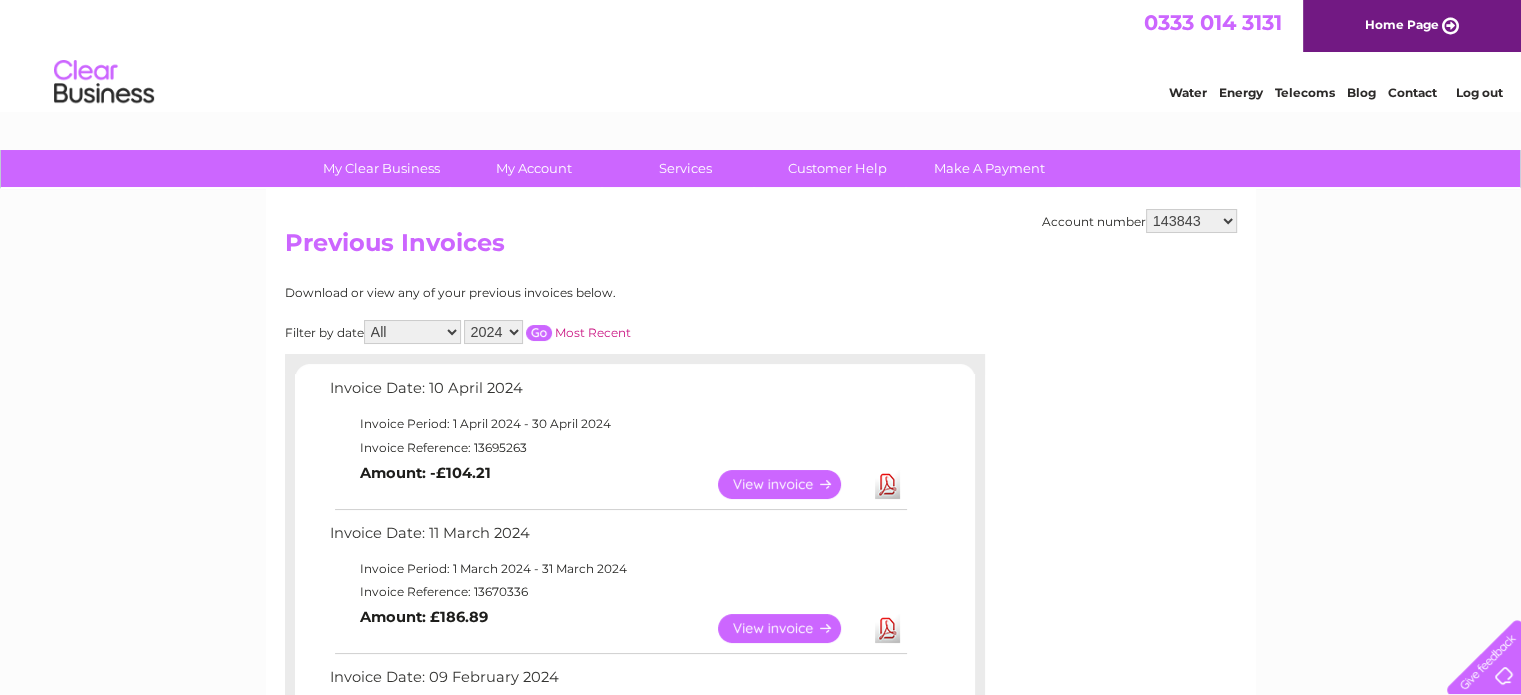 click on "2024
2023
2022
2021" at bounding box center [493, 332] 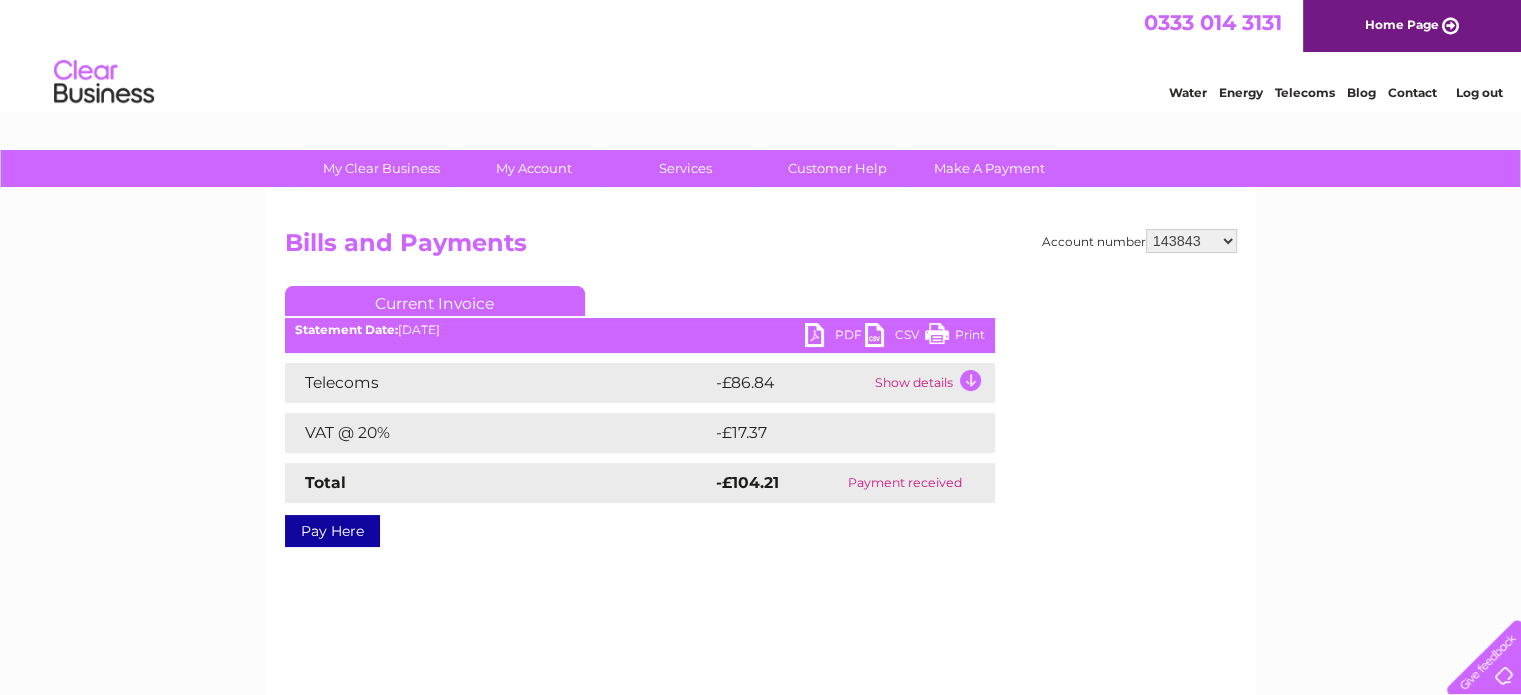 scroll, scrollTop: 0, scrollLeft: 0, axis: both 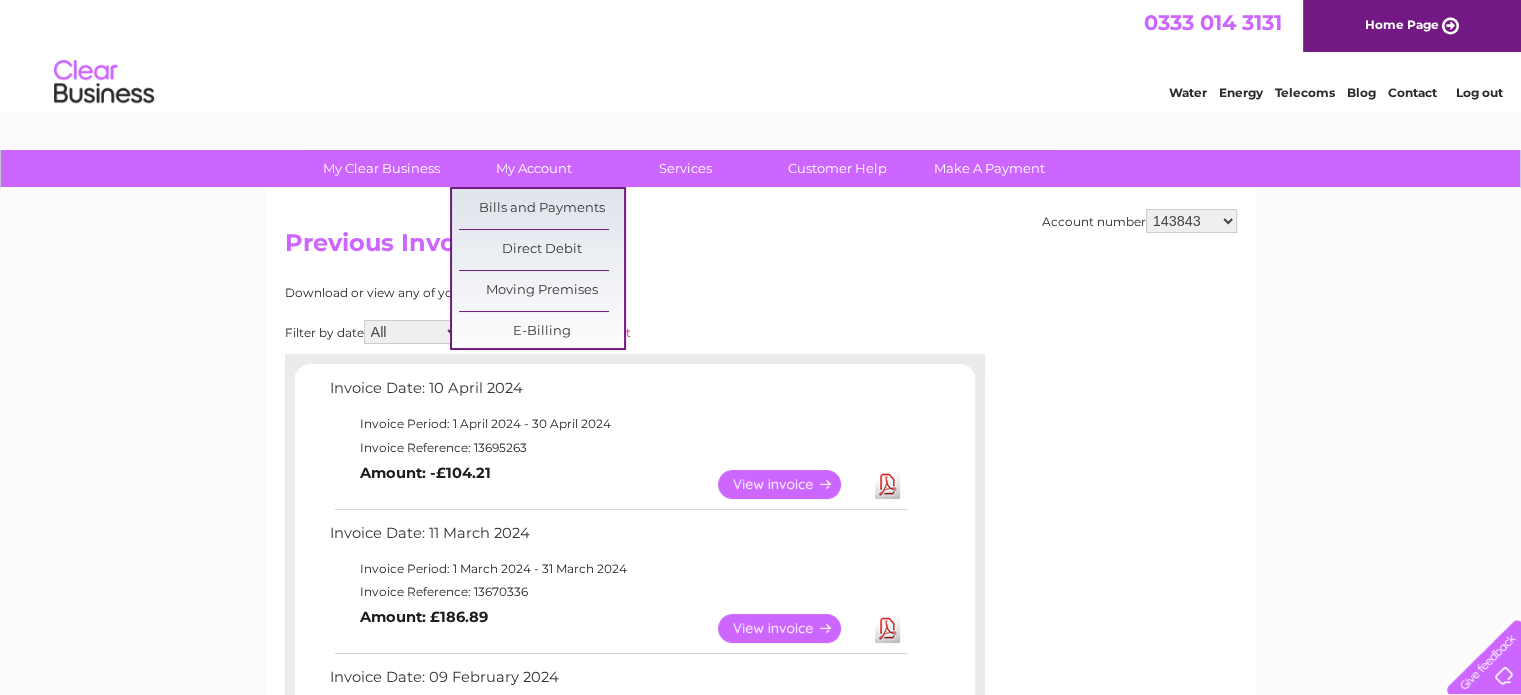 click on "Previous Invoices" at bounding box center (761, 248) 